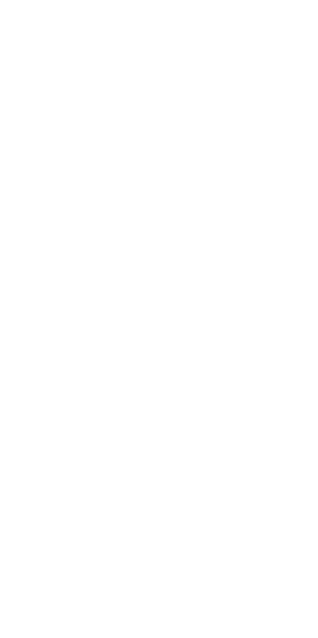 scroll, scrollTop: 0, scrollLeft: 0, axis: both 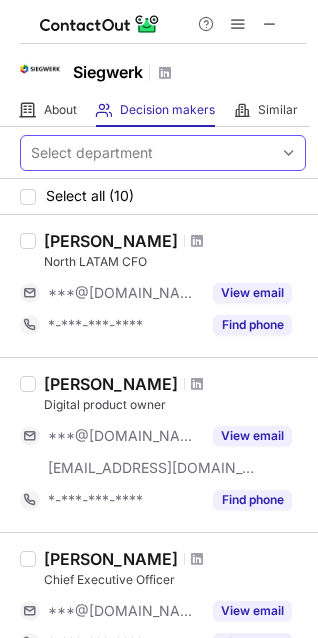click on "Select department" at bounding box center [92, 153] 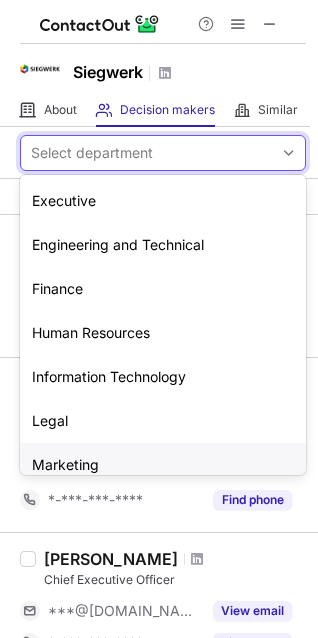 click on "Marketing" at bounding box center [163, 465] 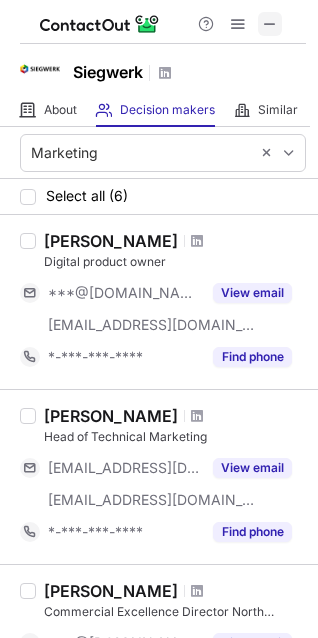 click at bounding box center [270, 24] 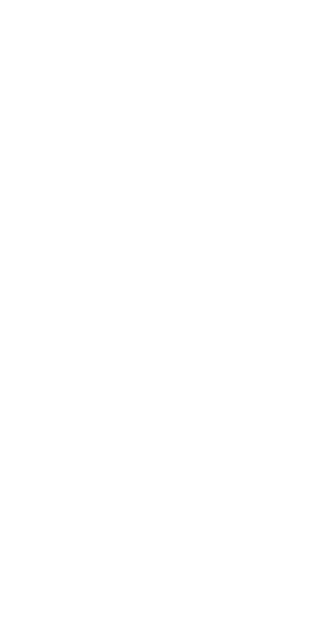 scroll, scrollTop: 0, scrollLeft: 0, axis: both 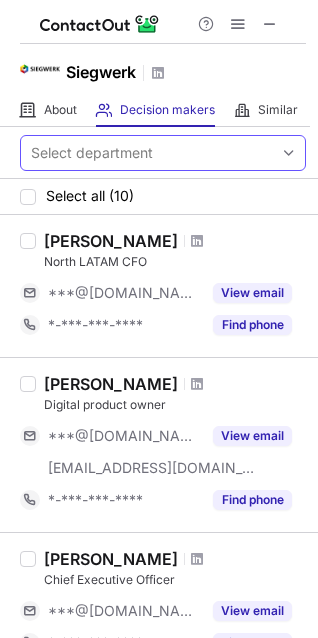 drag, startPoint x: 280, startPoint y: 163, endPoint x: 270, endPoint y: 166, distance: 10.440307 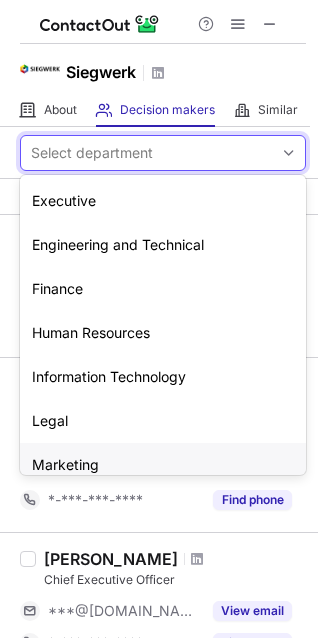click on "Marketing" at bounding box center (163, 465) 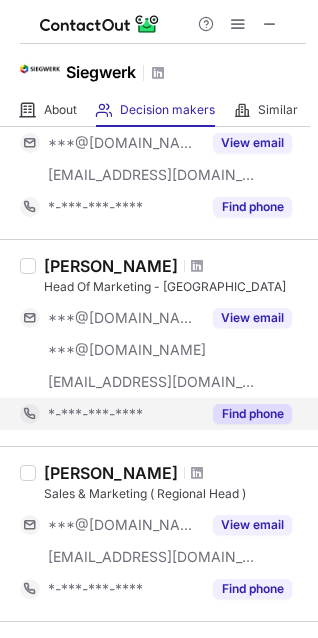 scroll, scrollTop: 600, scrollLeft: 0, axis: vertical 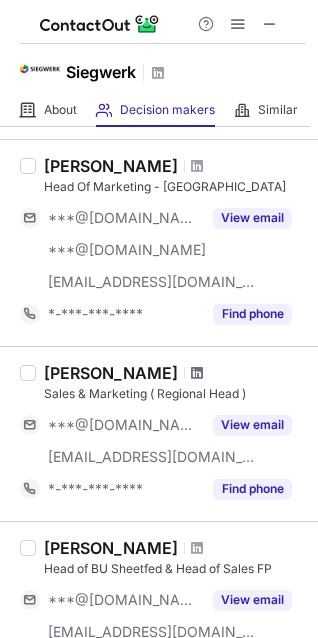 click at bounding box center (197, 373) 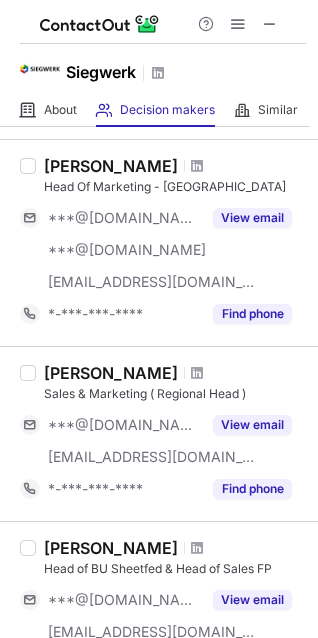 scroll, scrollTop: 800, scrollLeft: 0, axis: vertical 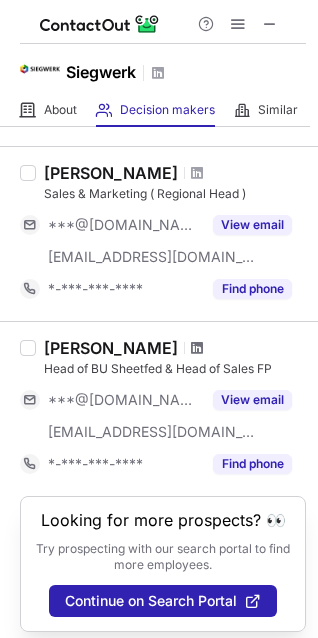 click at bounding box center (197, 348) 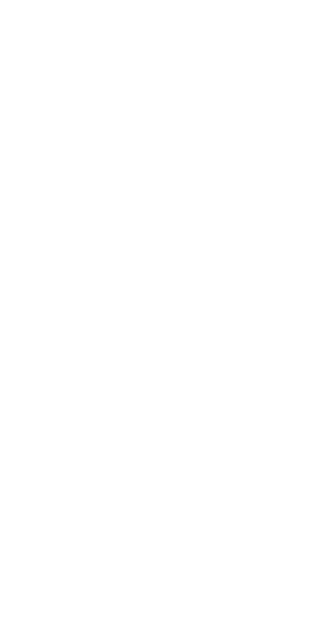 scroll, scrollTop: 0, scrollLeft: 0, axis: both 